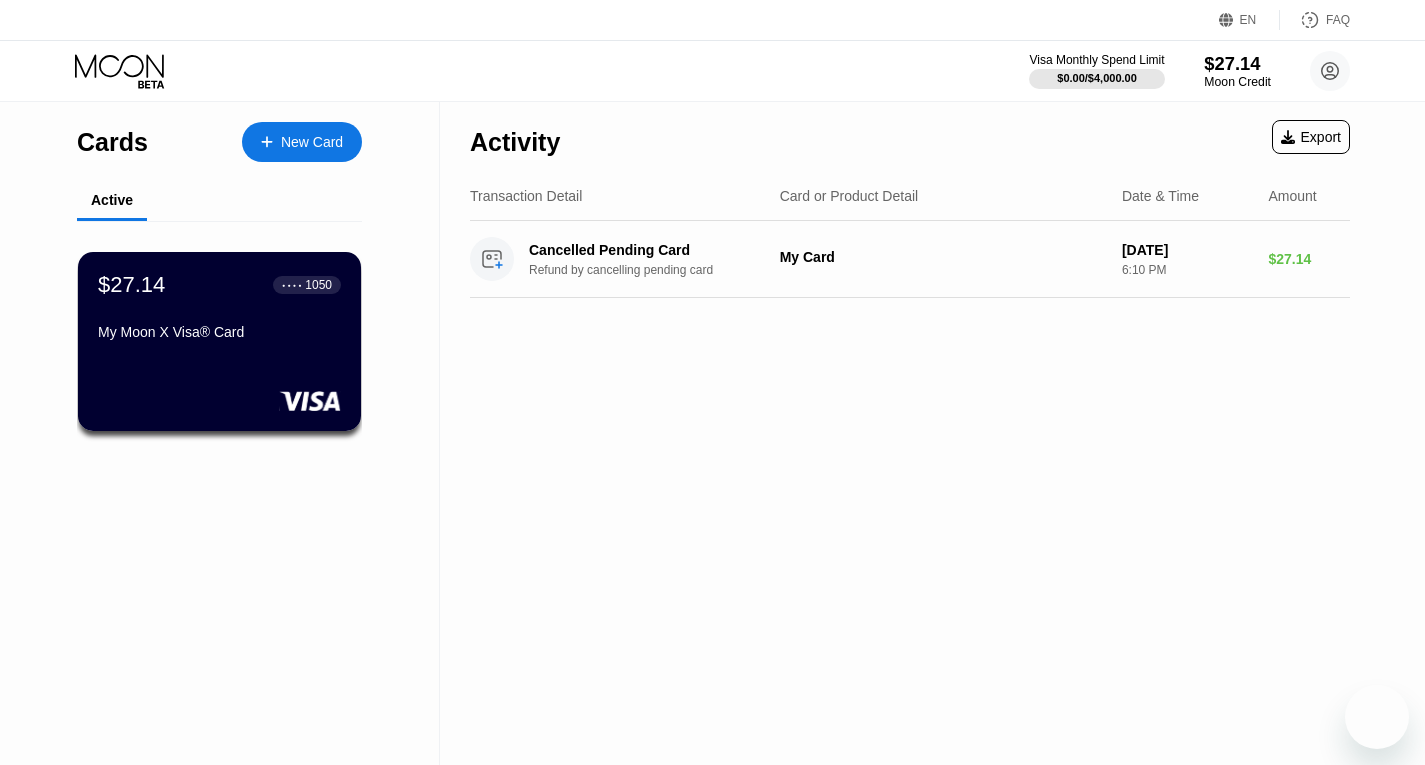 click on "$27.14" at bounding box center (1237, 63) 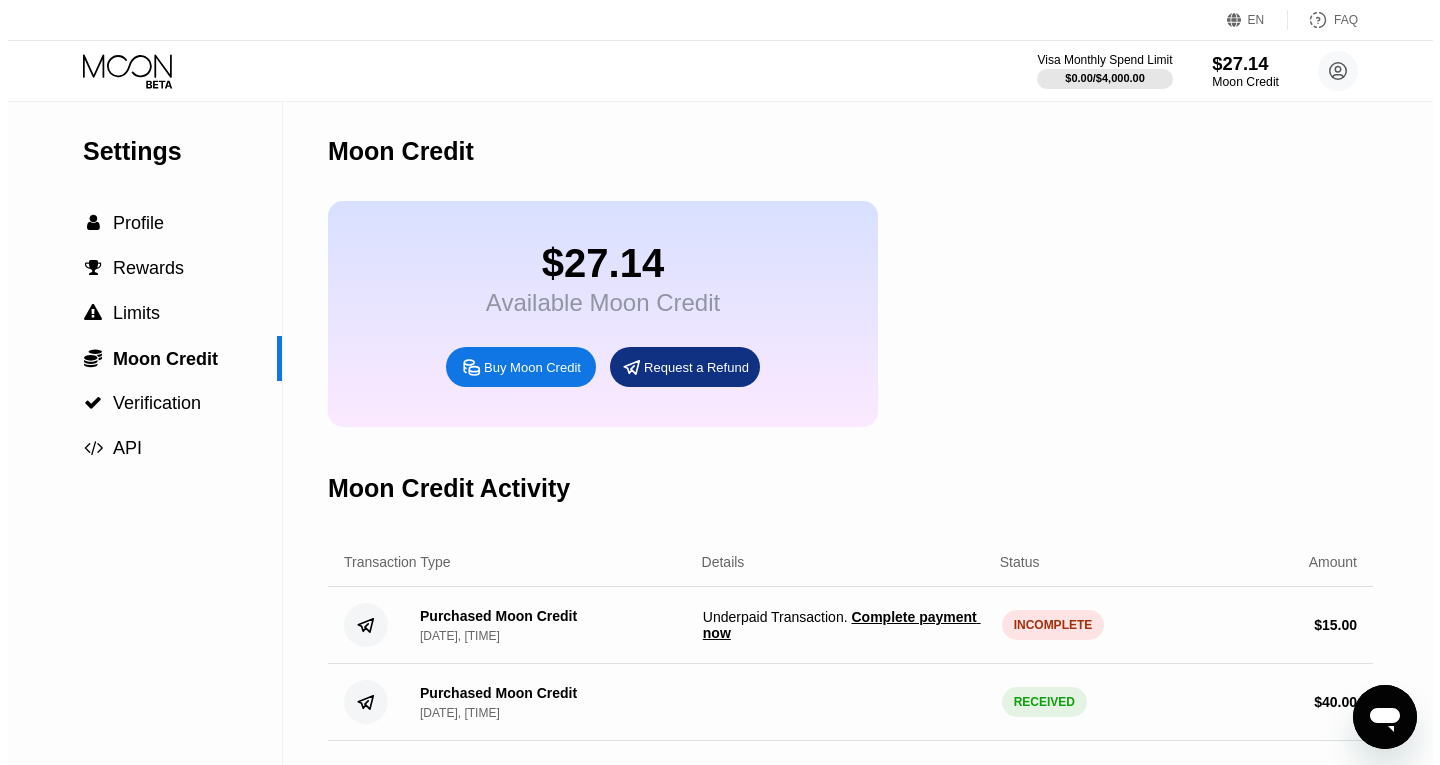 scroll, scrollTop: 0, scrollLeft: 0, axis: both 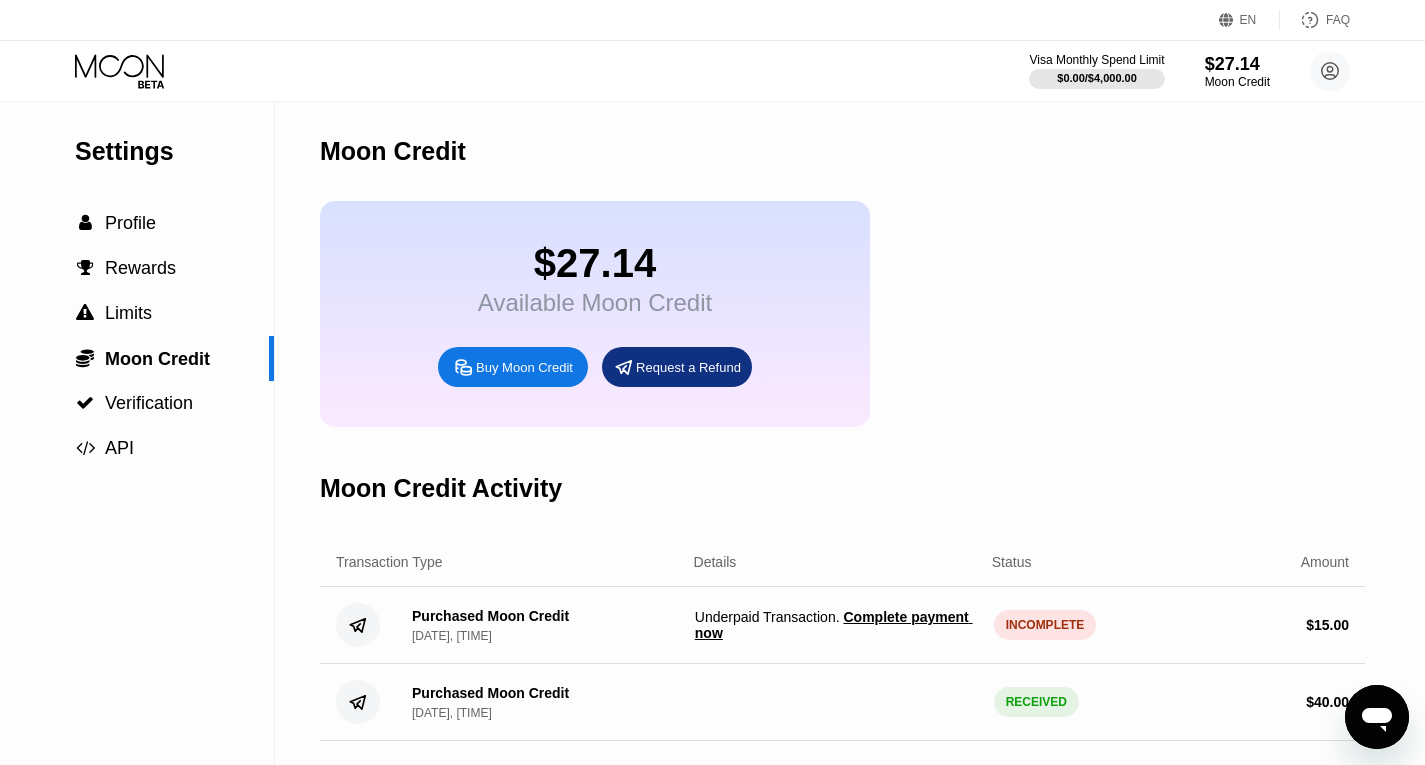 click on "Complete payment now" at bounding box center [834, 625] 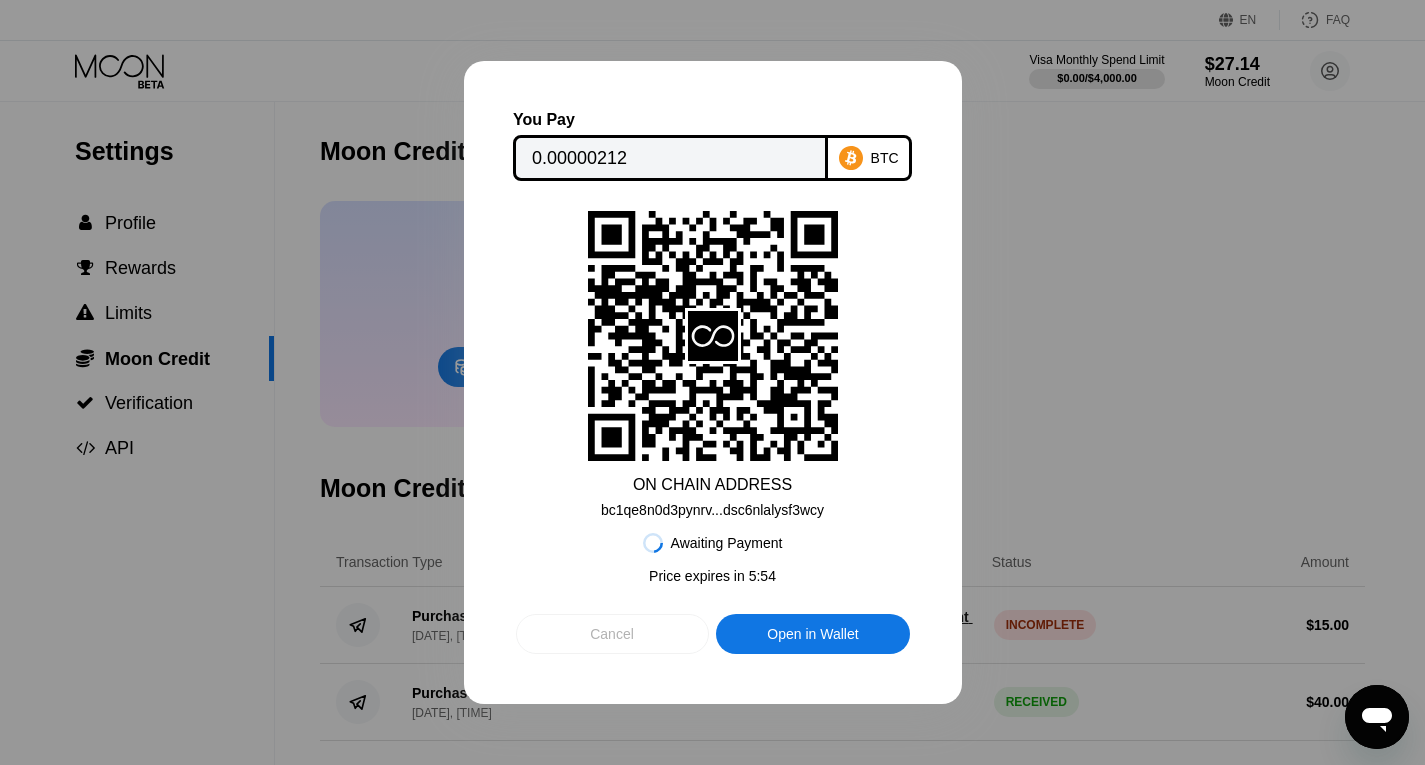click on "Cancel" at bounding box center (612, 634) 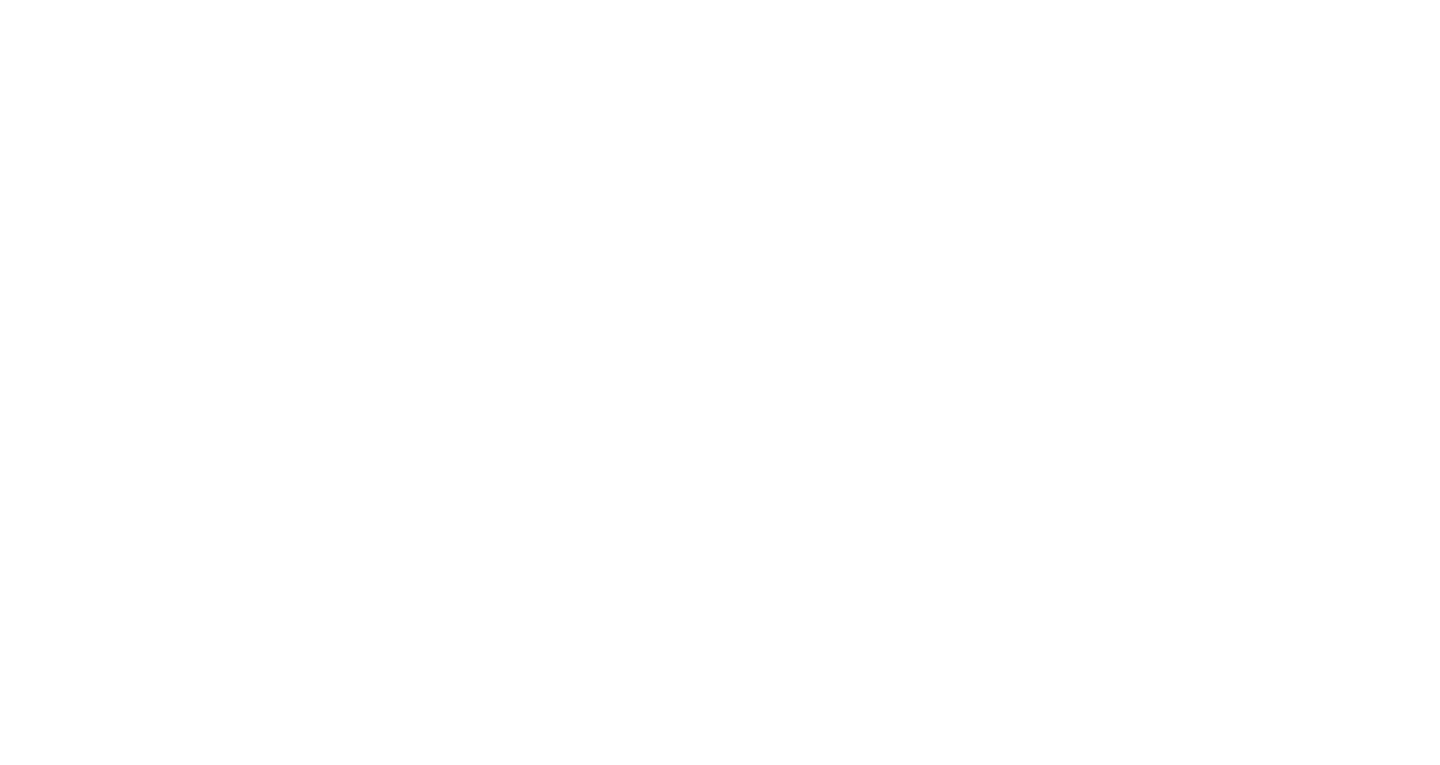 scroll, scrollTop: 0, scrollLeft: 0, axis: both 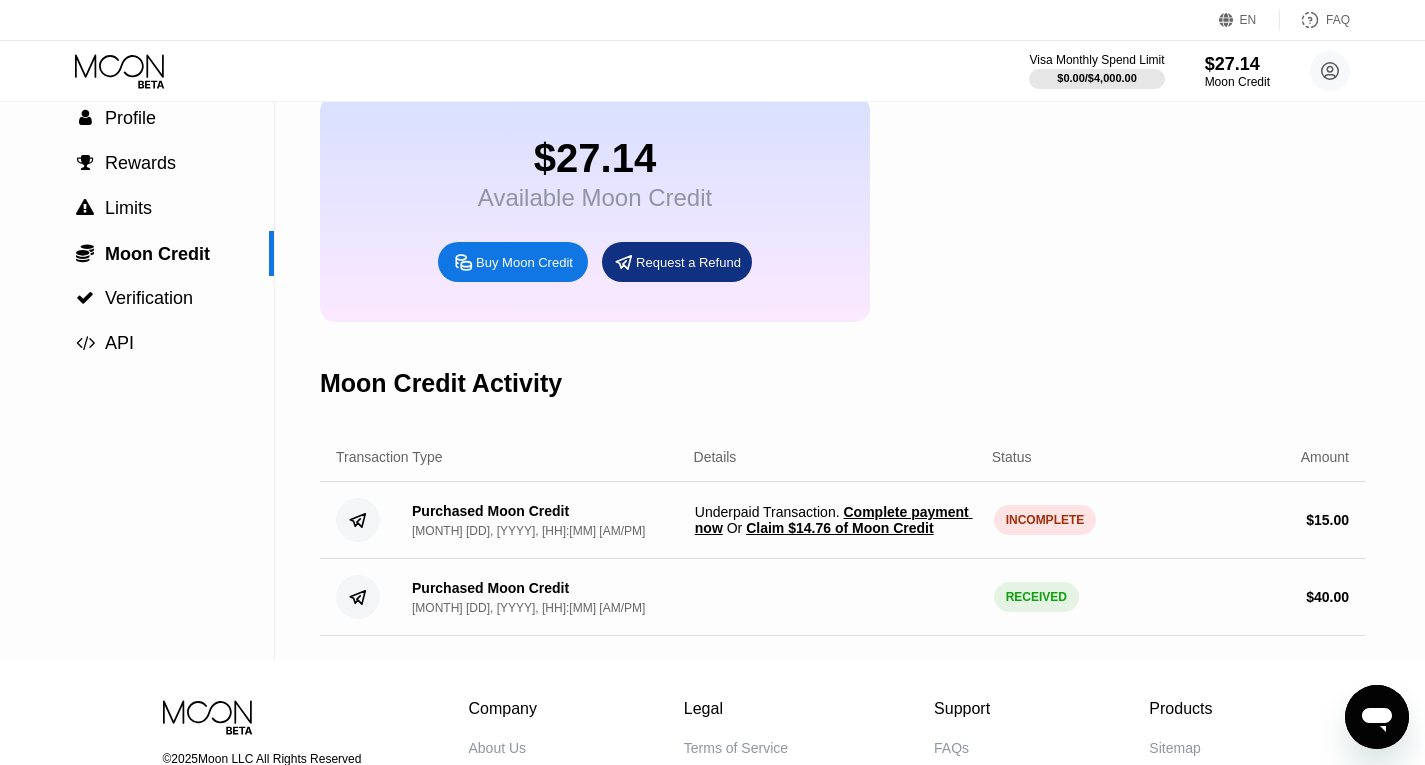 click on "Claim $14.76 of Moon Credit" at bounding box center [839, 528] 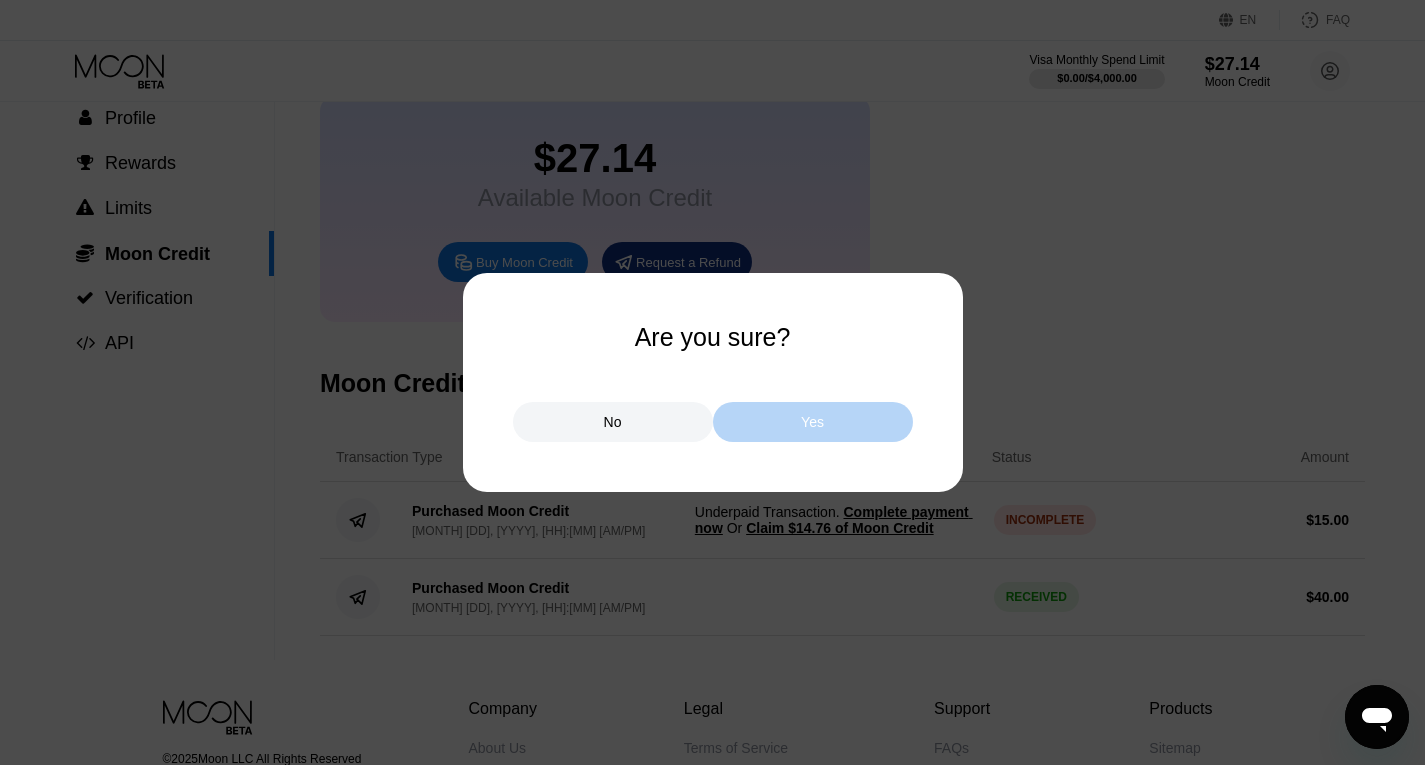 click on "Yes" at bounding box center (812, 422) 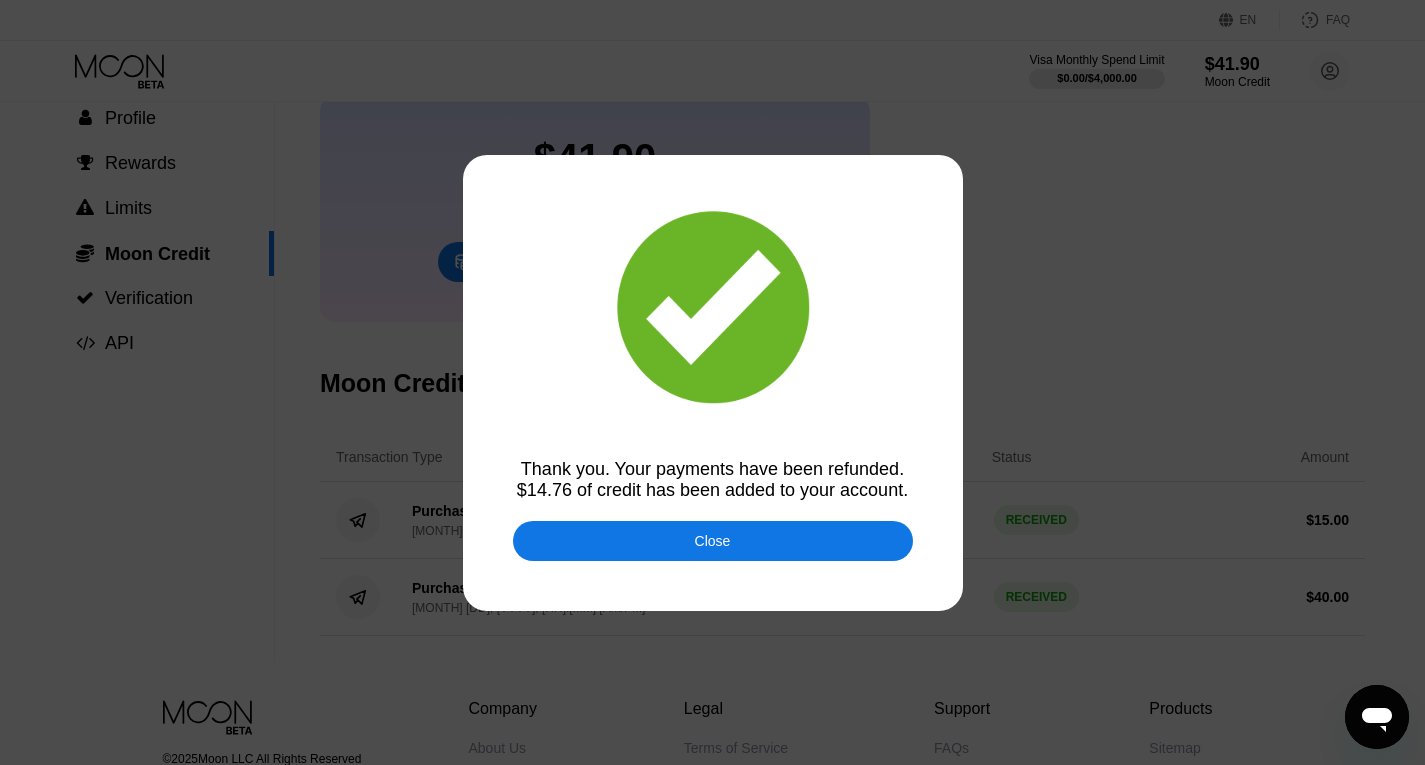 click on "Close" at bounding box center (713, 541) 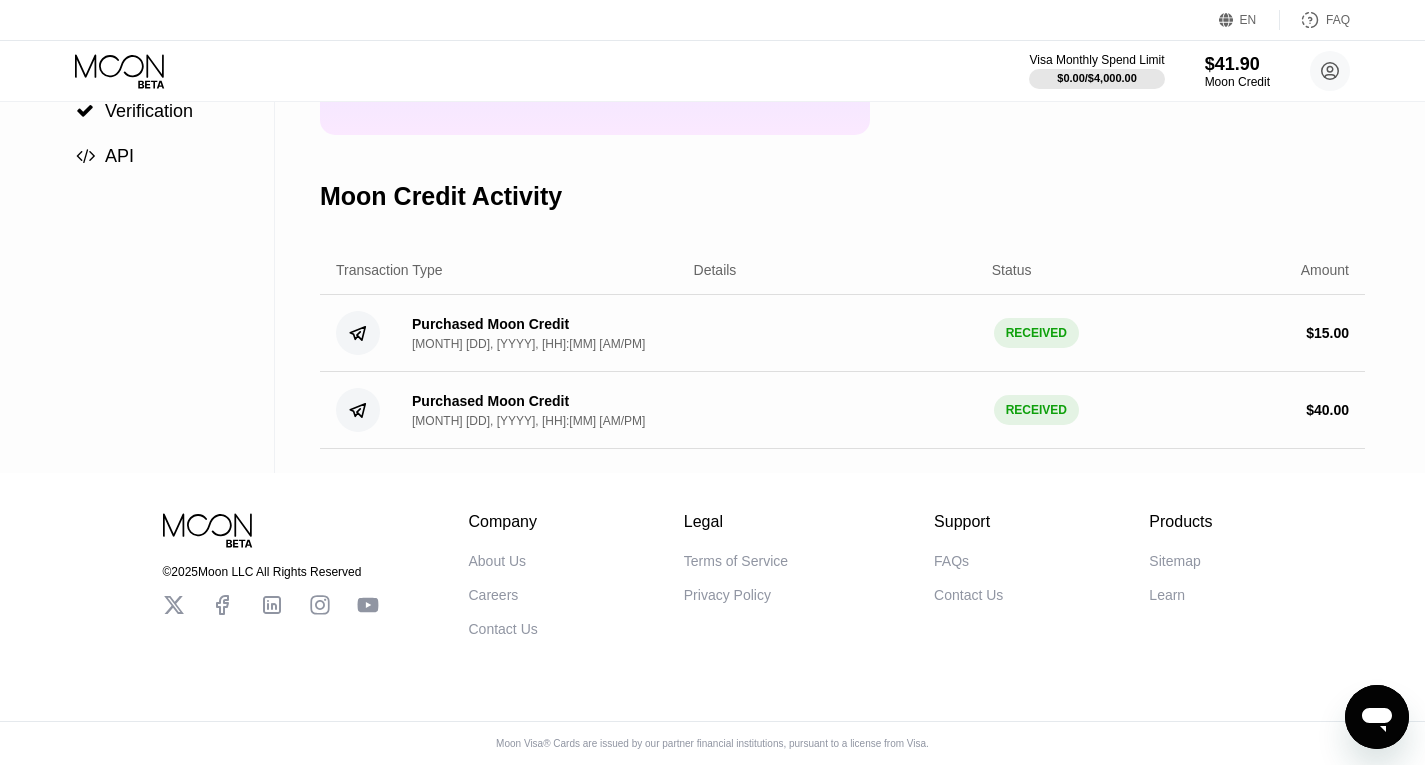 scroll, scrollTop: 0, scrollLeft: 0, axis: both 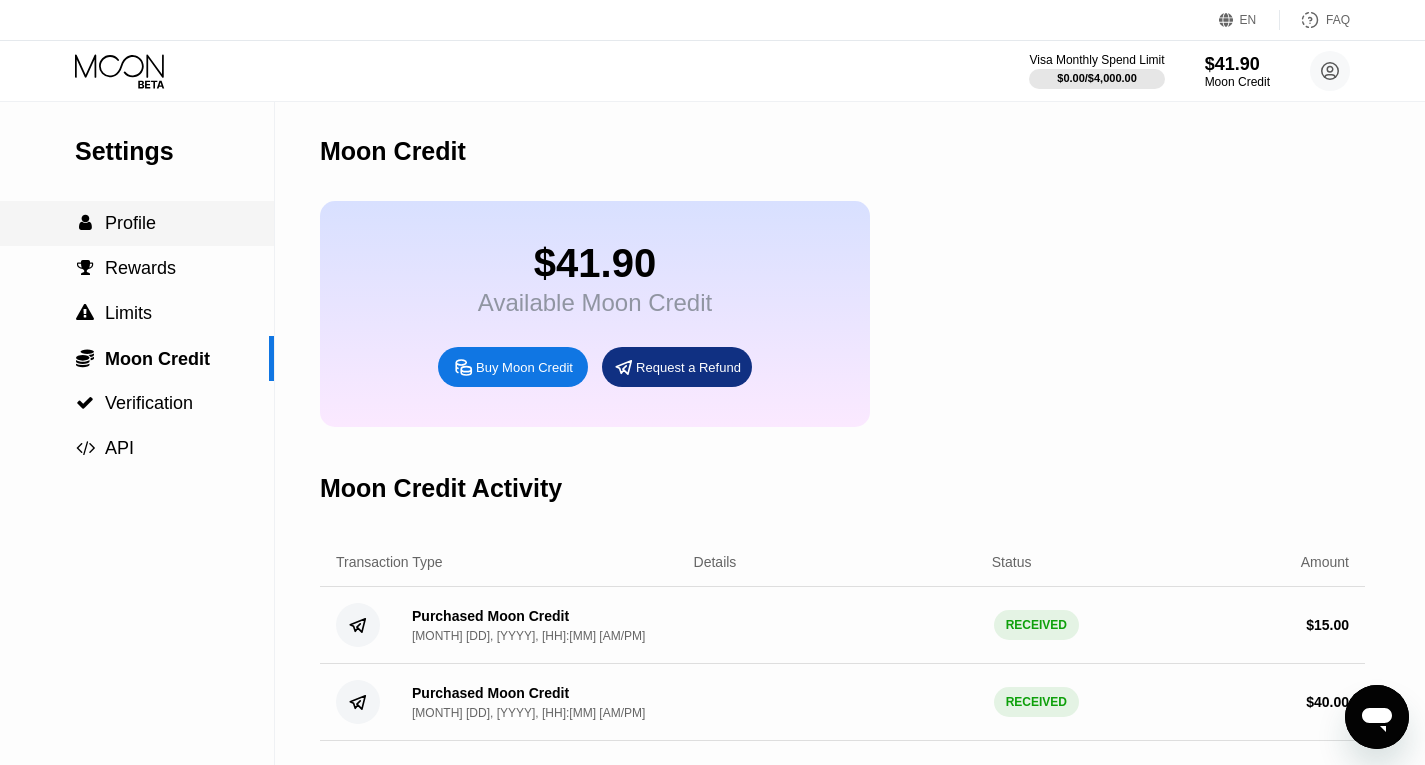 click on "Profile" at bounding box center [130, 223] 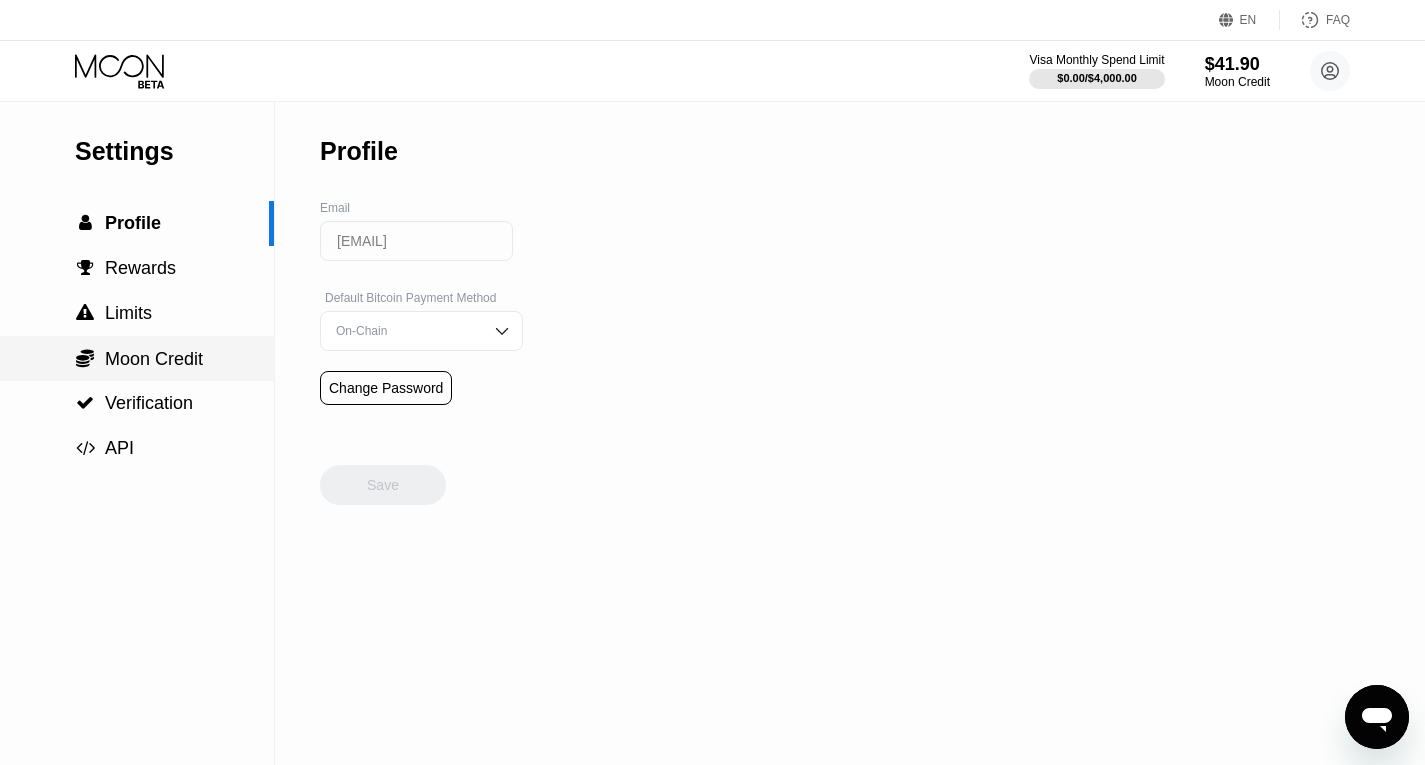 click on "Moon Credit" at bounding box center (154, 359) 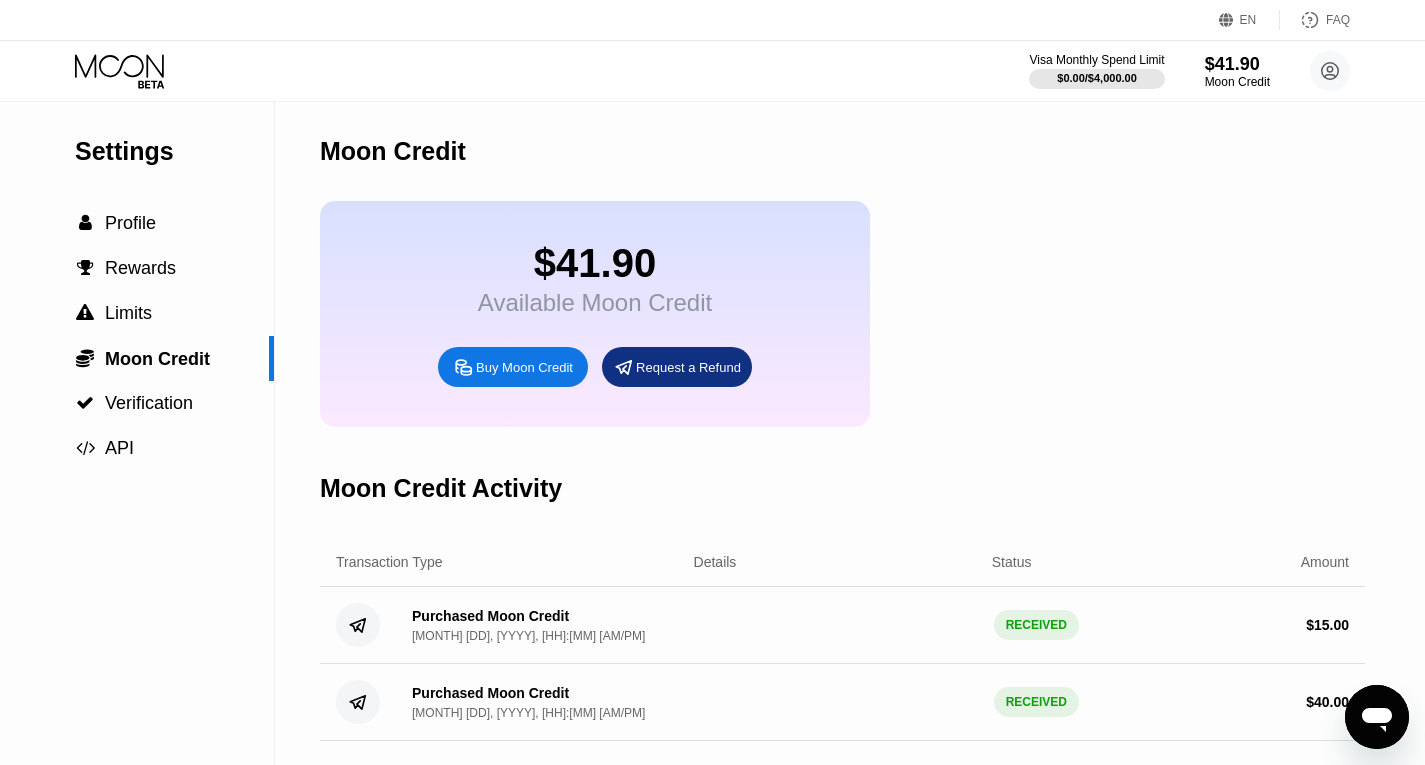 click 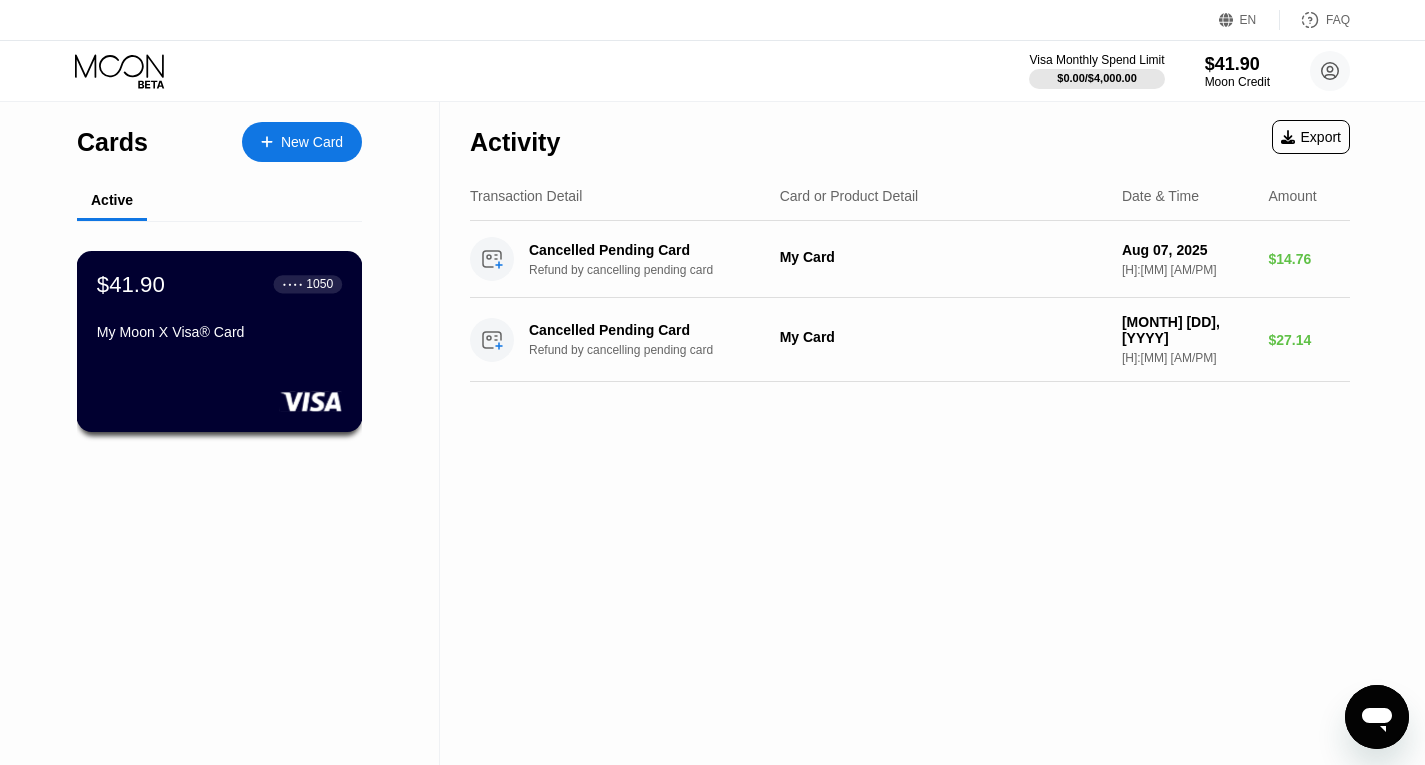 click on "My Moon X Visa® Card" at bounding box center (219, 332) 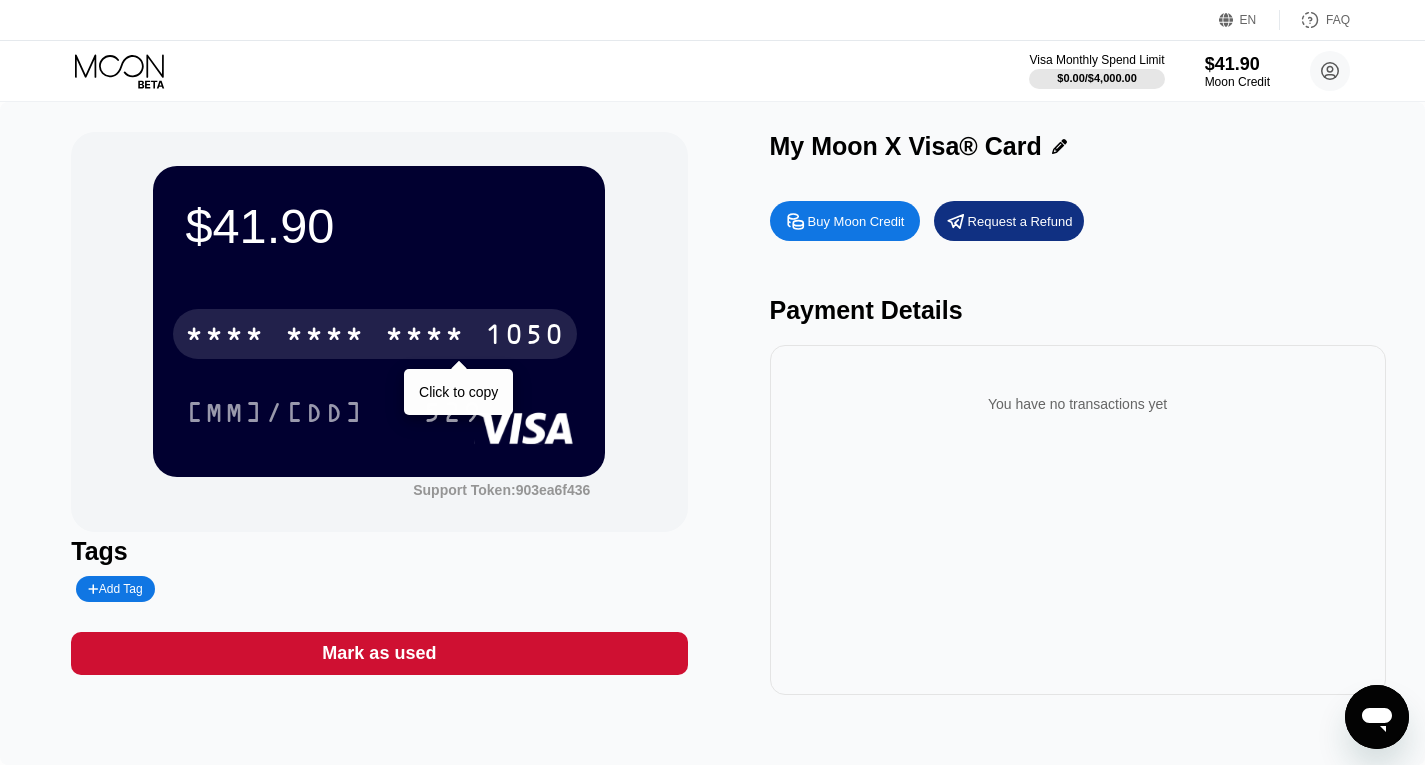 click on "* * * *" at bounding box center [425, 337] 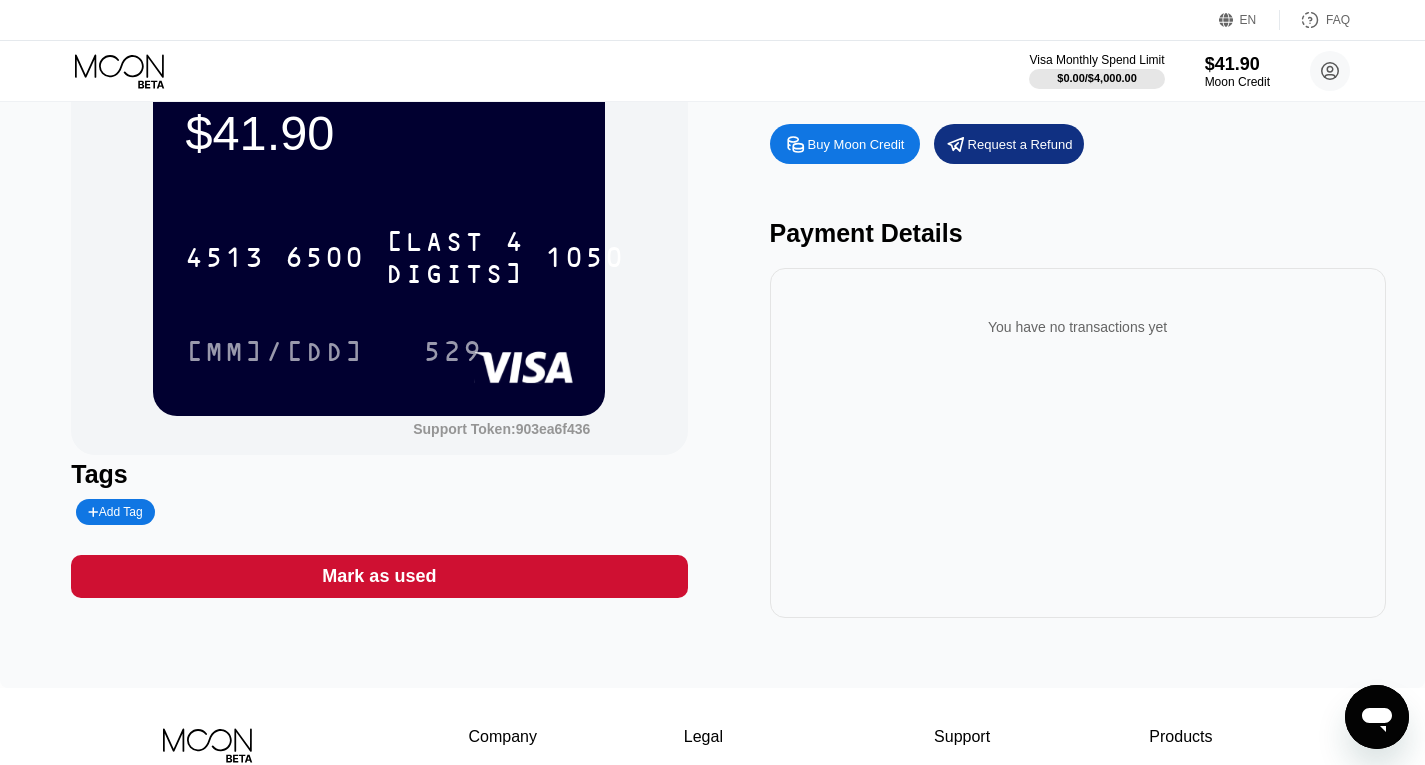 scroll, scrollTop: 0, scrollLeft: 0, axis: both 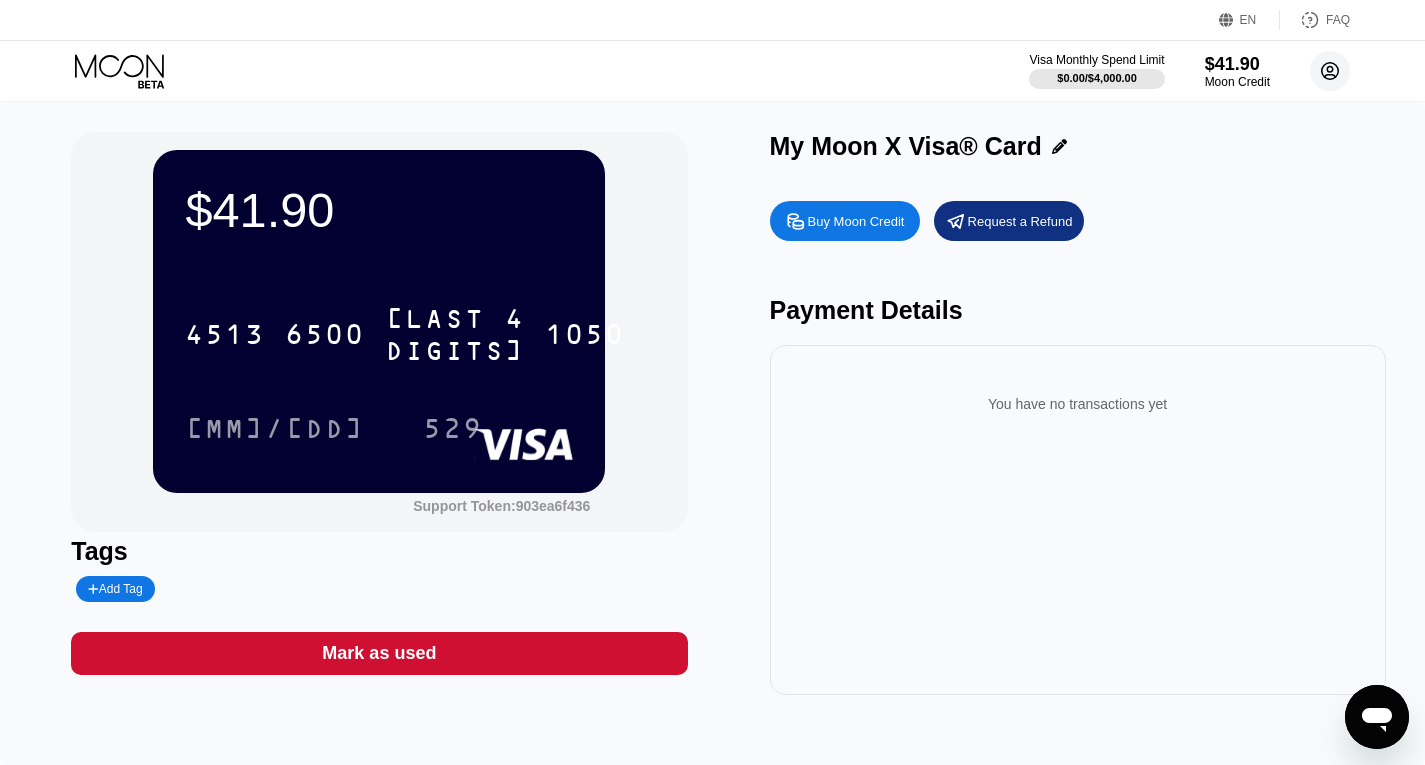 click 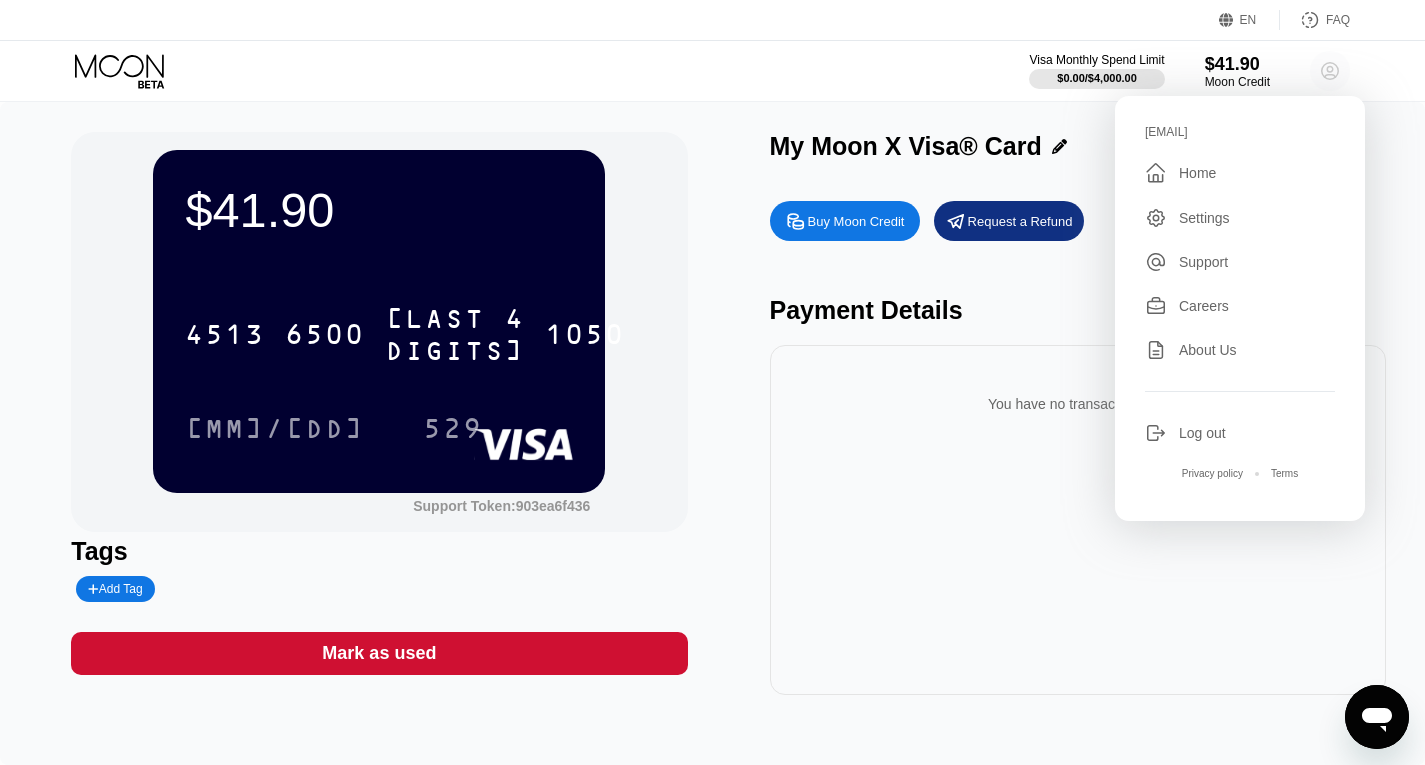 click 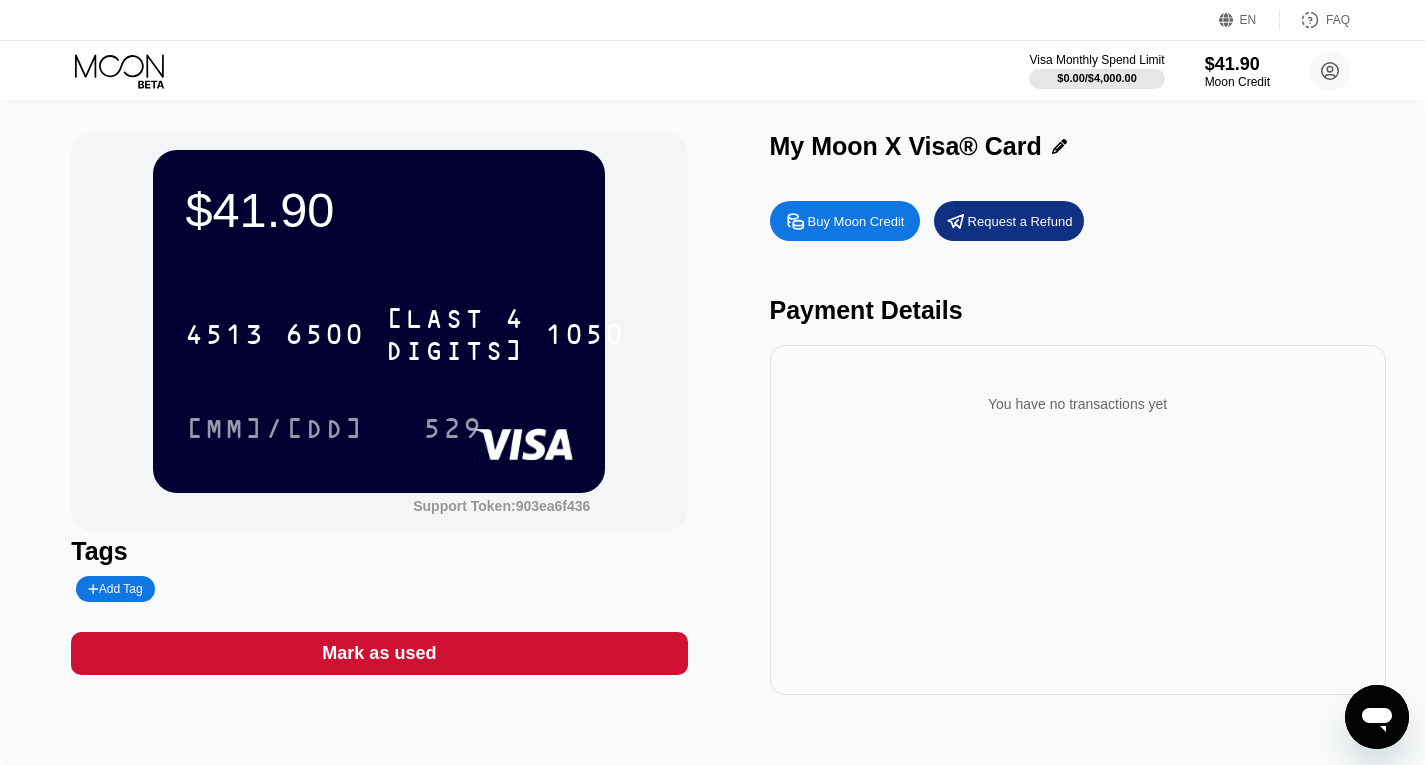 click 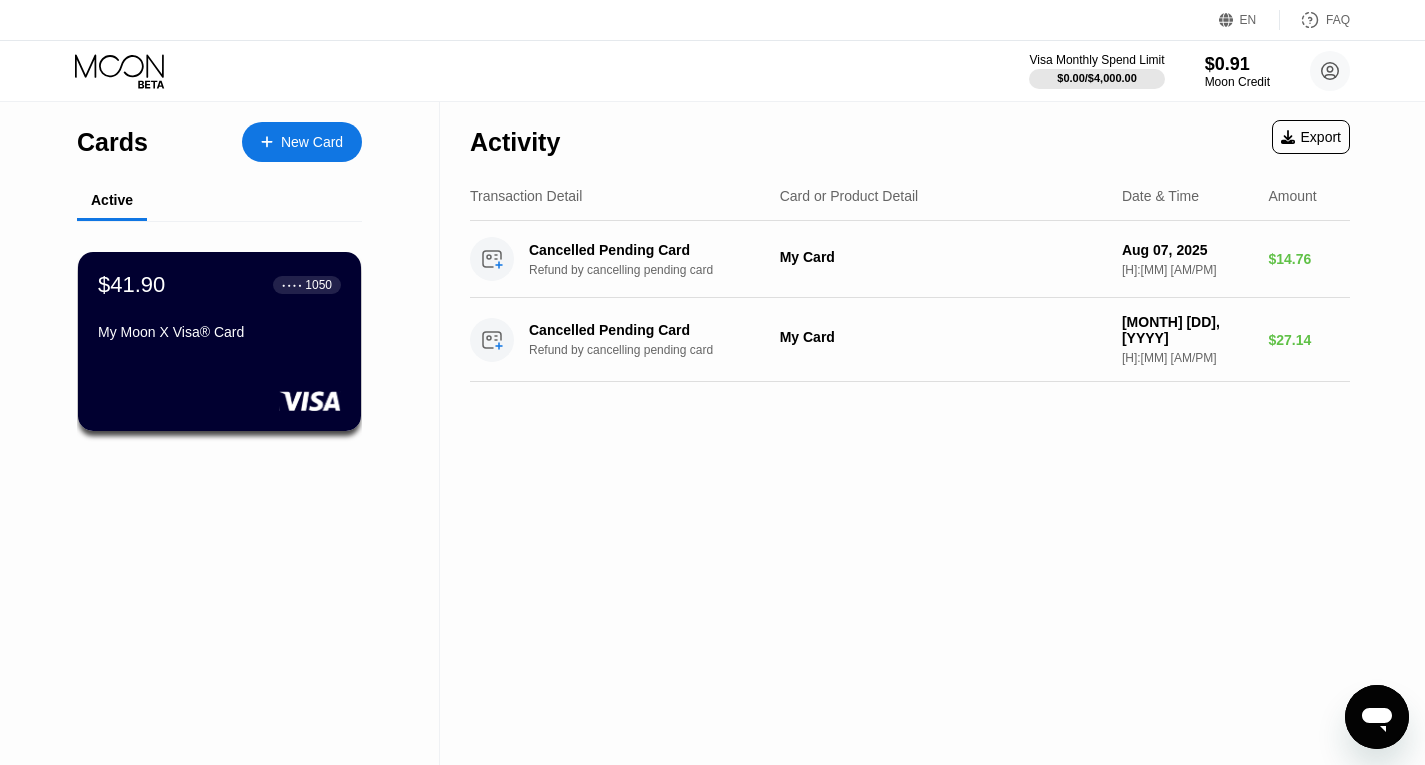 click 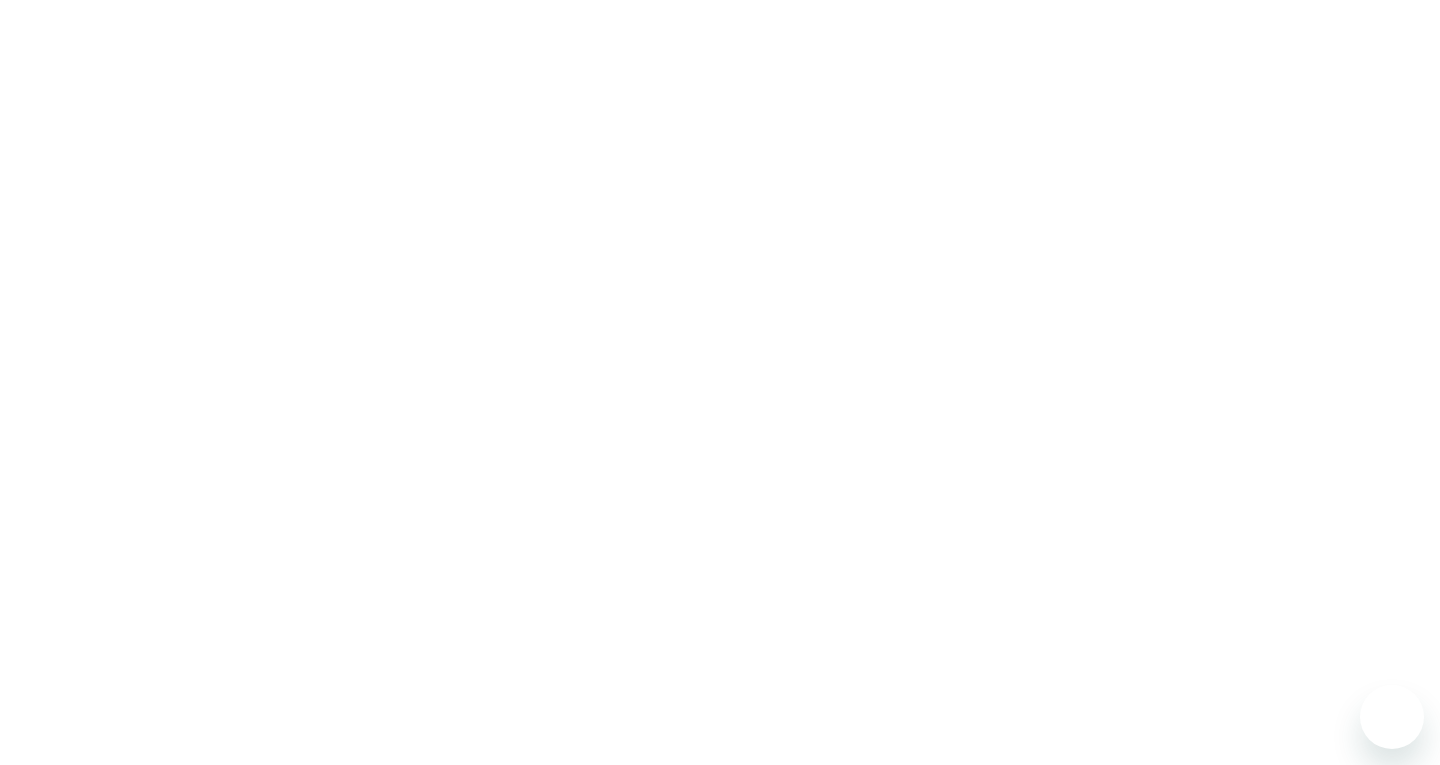 scroll, scrollTop: 0, scrollLeft: 0, axis: both 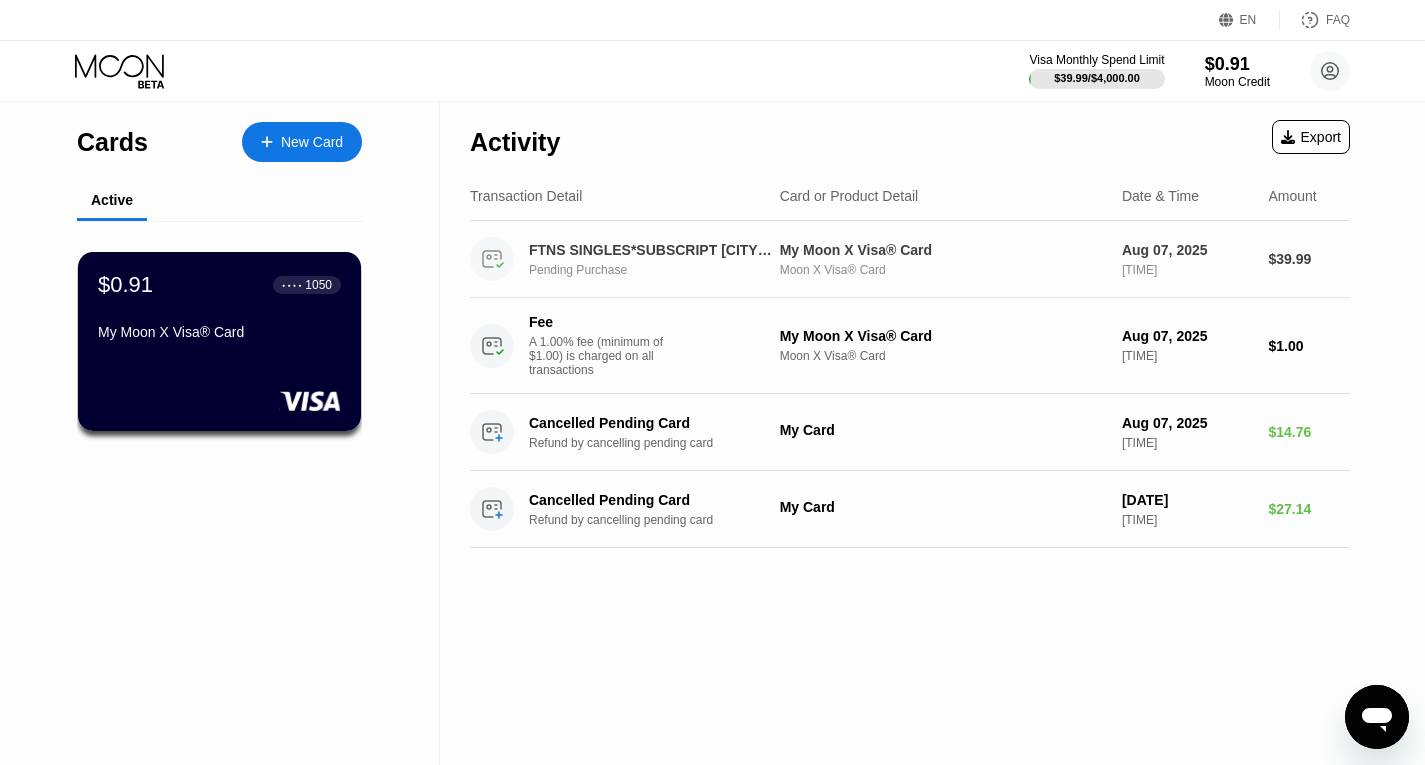 click on "Moon X Visa® Card" at bounding box center [943, 270] 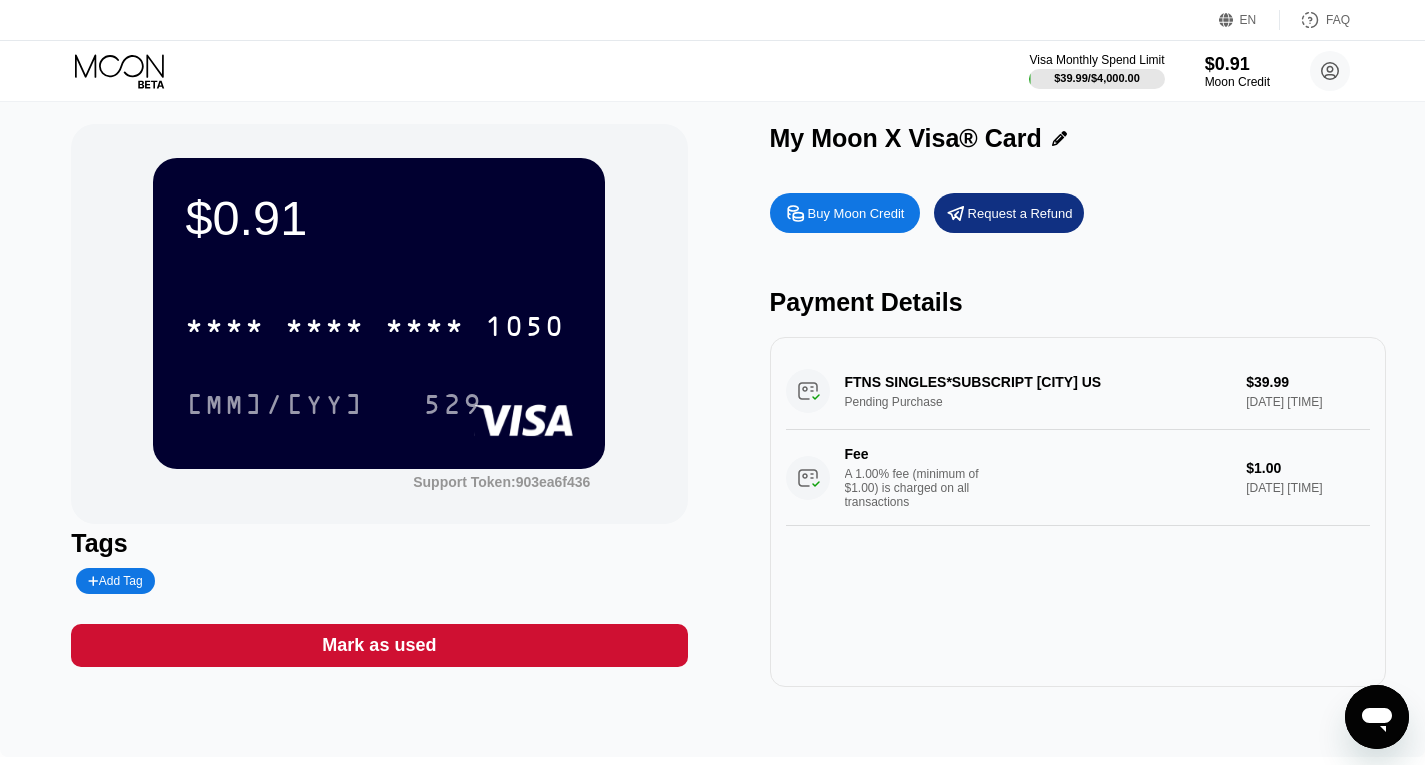 scroll, scrollTop: 5, scrollLeft: 0, axis: vertical 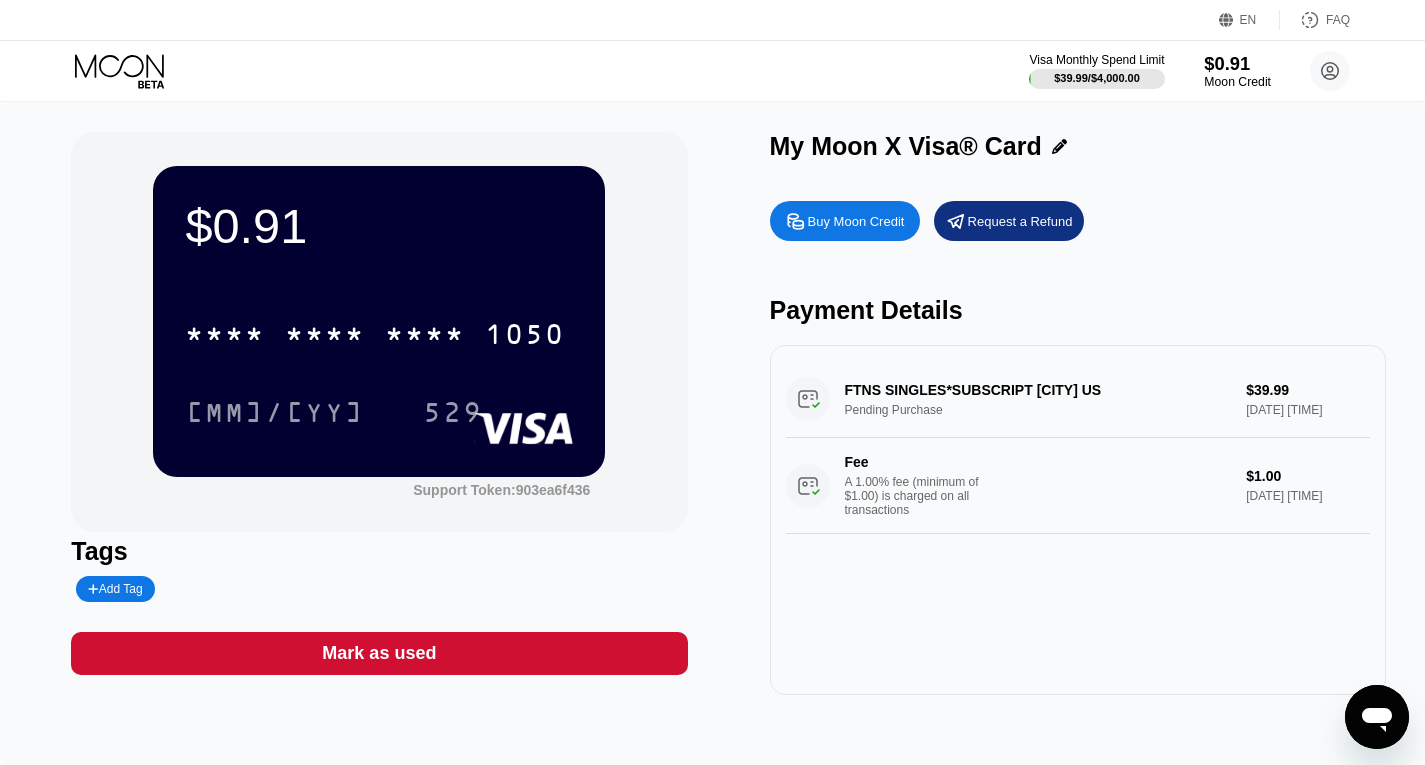 click on "$0.91" at bounding box center [1237, 63] 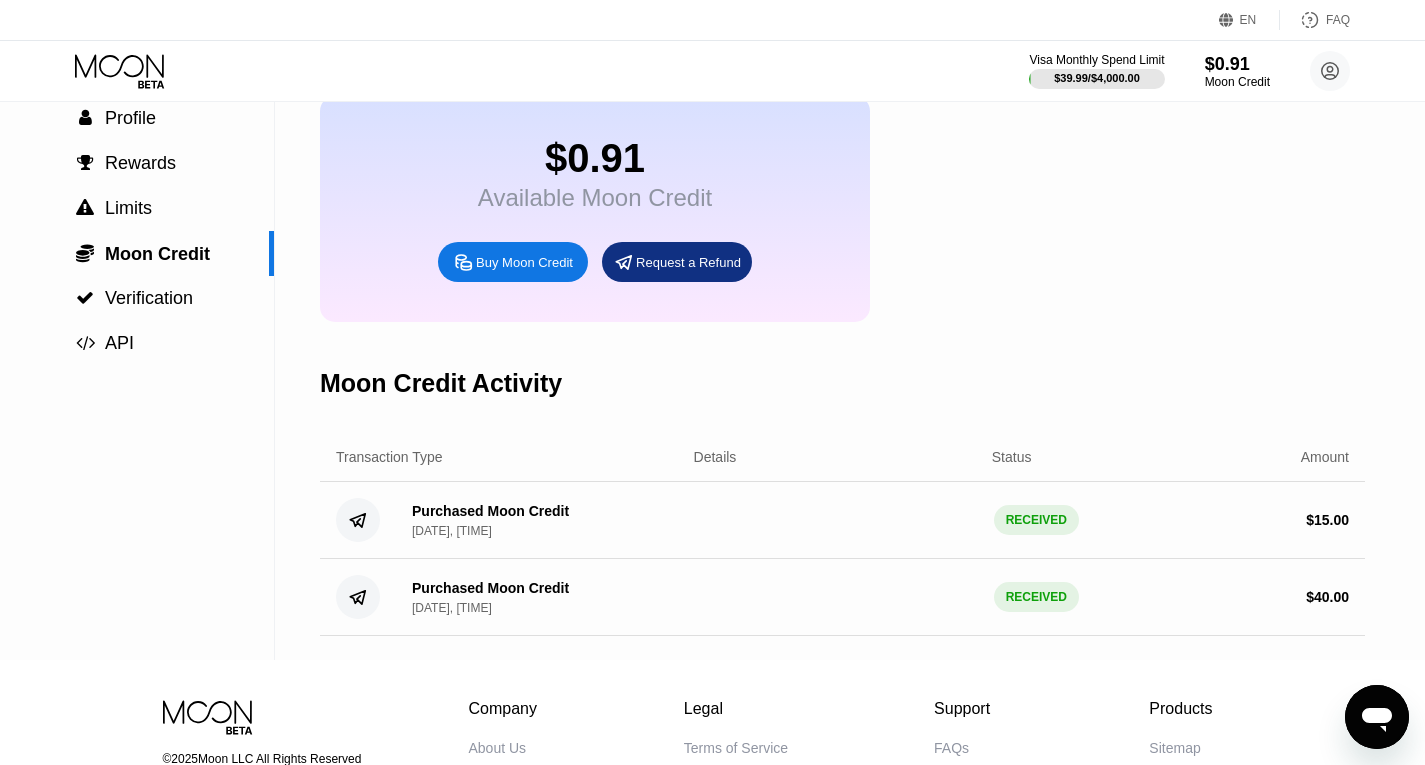 scroll, scrollTop: 0, scrollLeft: 0, axis: both 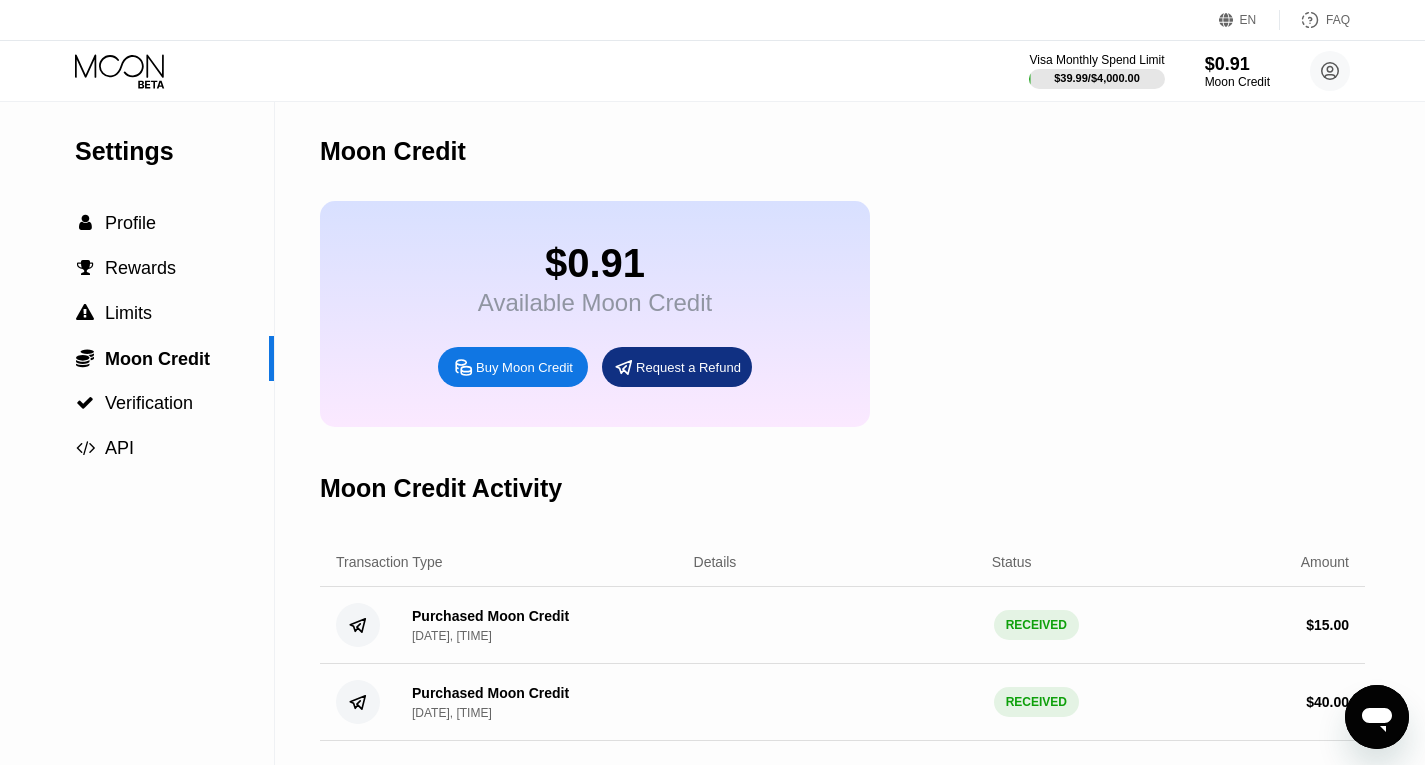 click 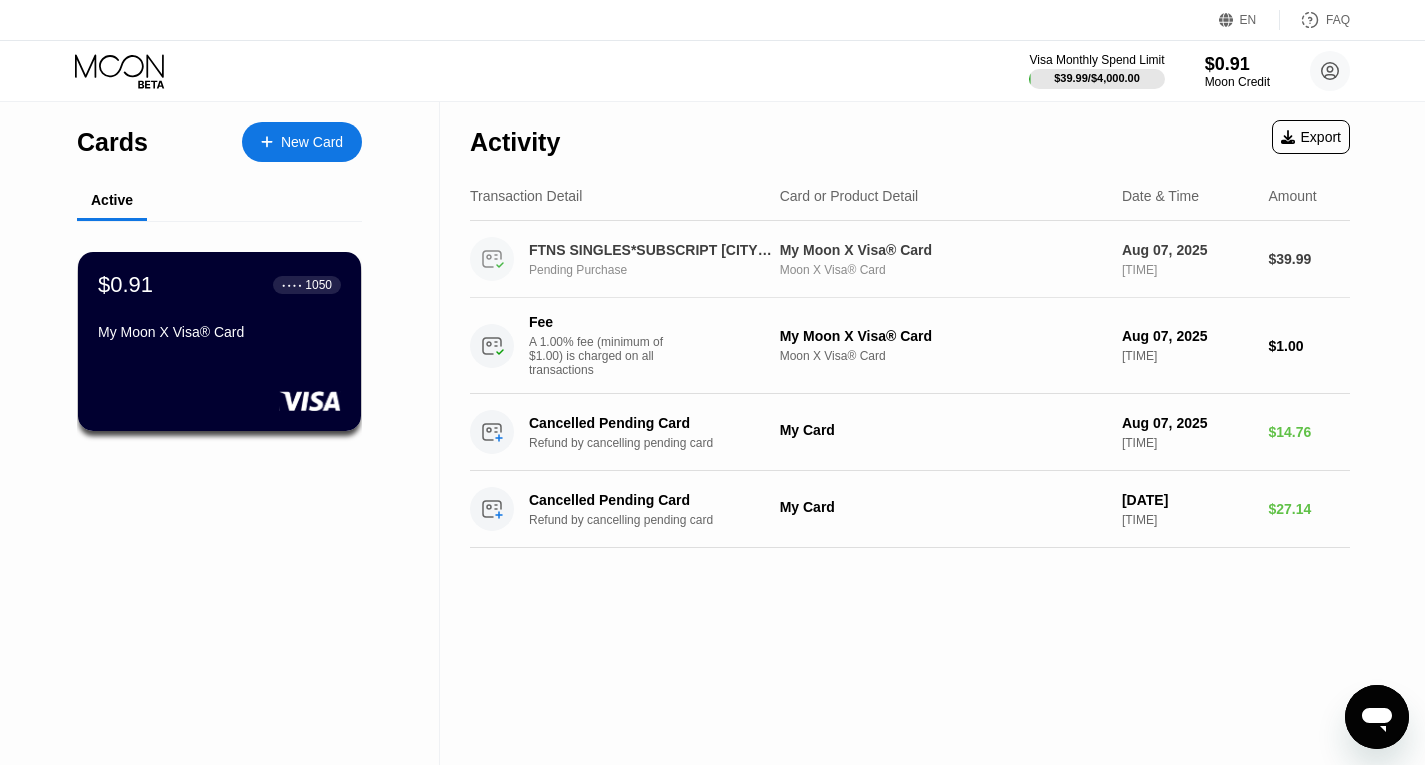click on "FTNS SINGLES*SUBSCRIPT   BUFFALO      US" at bounding box center [652, 250] 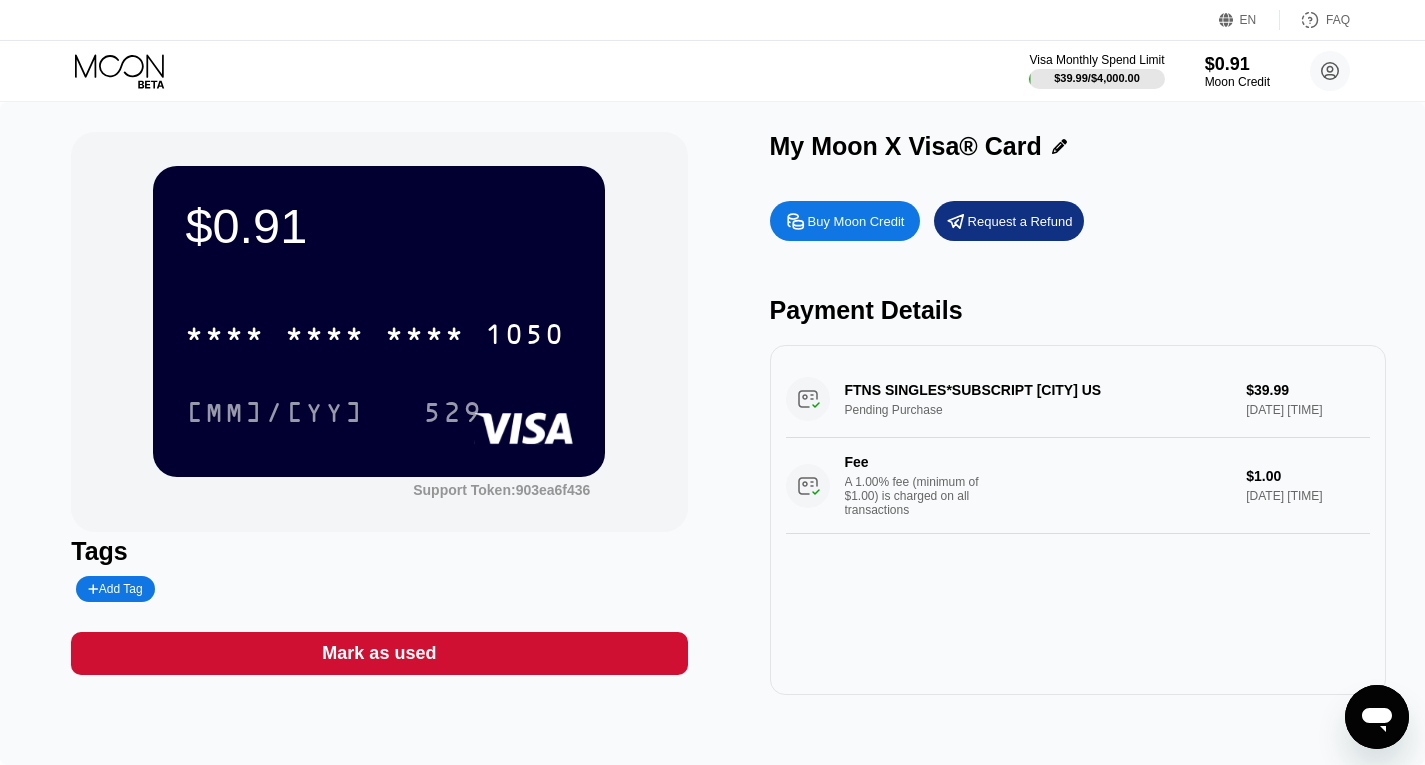 click on "Visa Monthly Spend Limit $39.99 / $4,000.00 $0.91 Moon Credit mw706866@gmail.com  Home Settings Support Careers About Us Log out Privacy policy Terms" at bounding box center (712, 71) 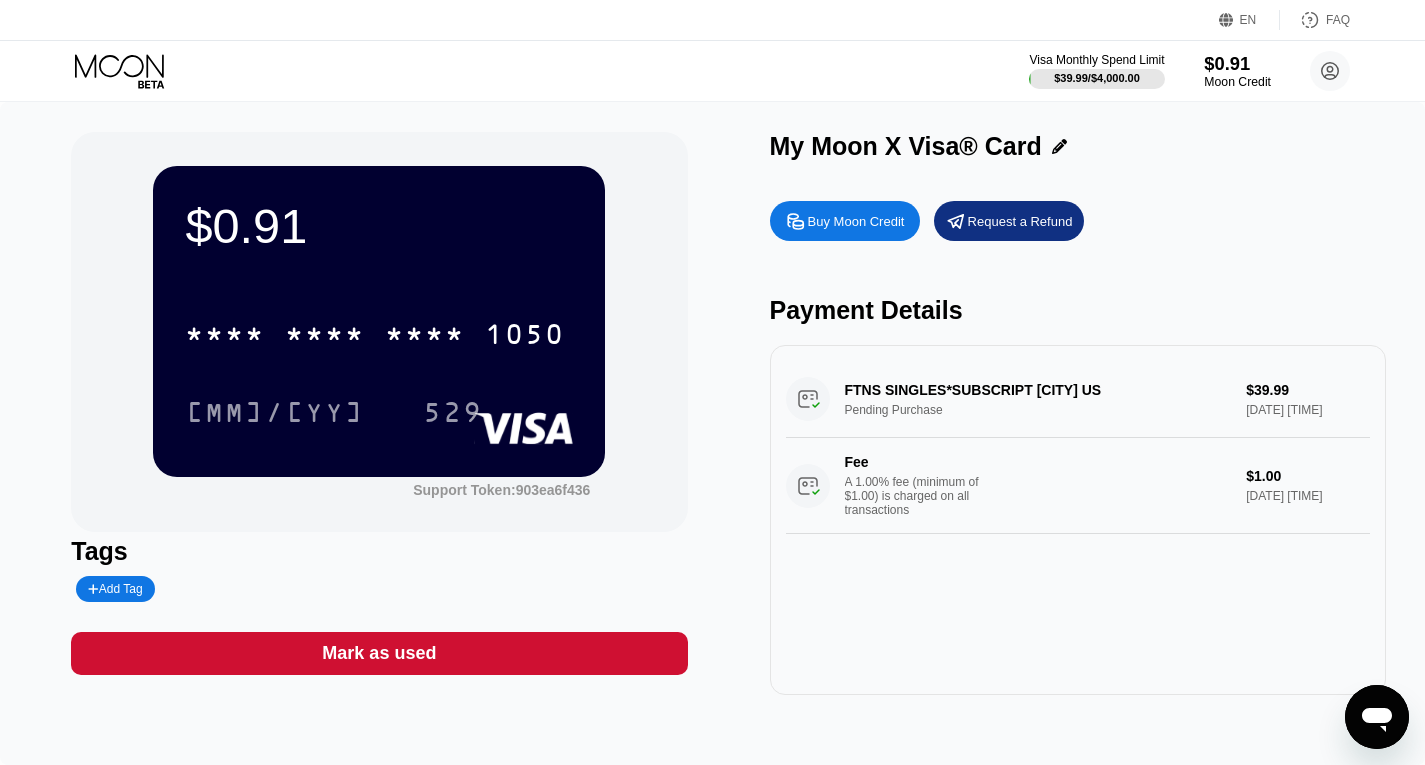 click on "$0.91" at bounding box center [1237, 63] 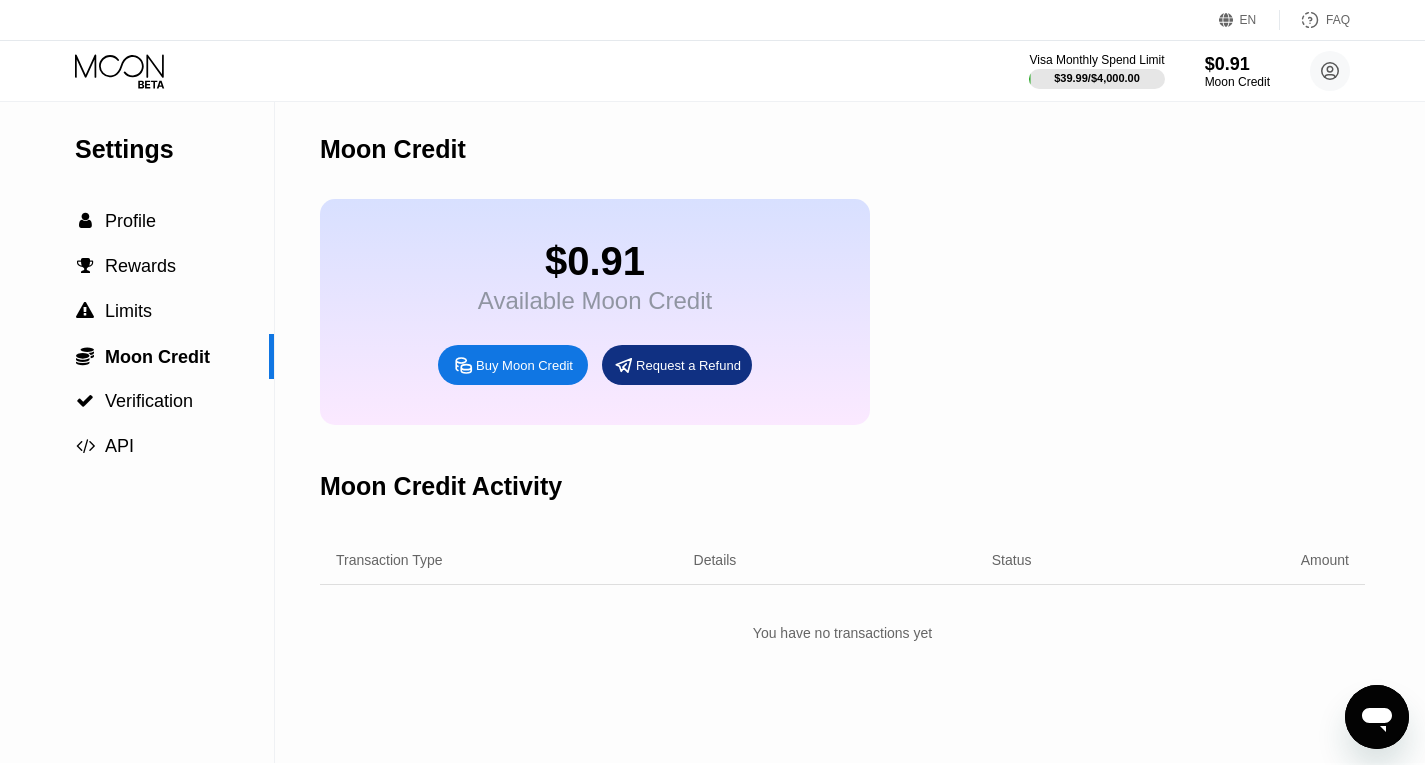 scroll, scrollTop: 305, scrollLeft: 0, axis: vertical 